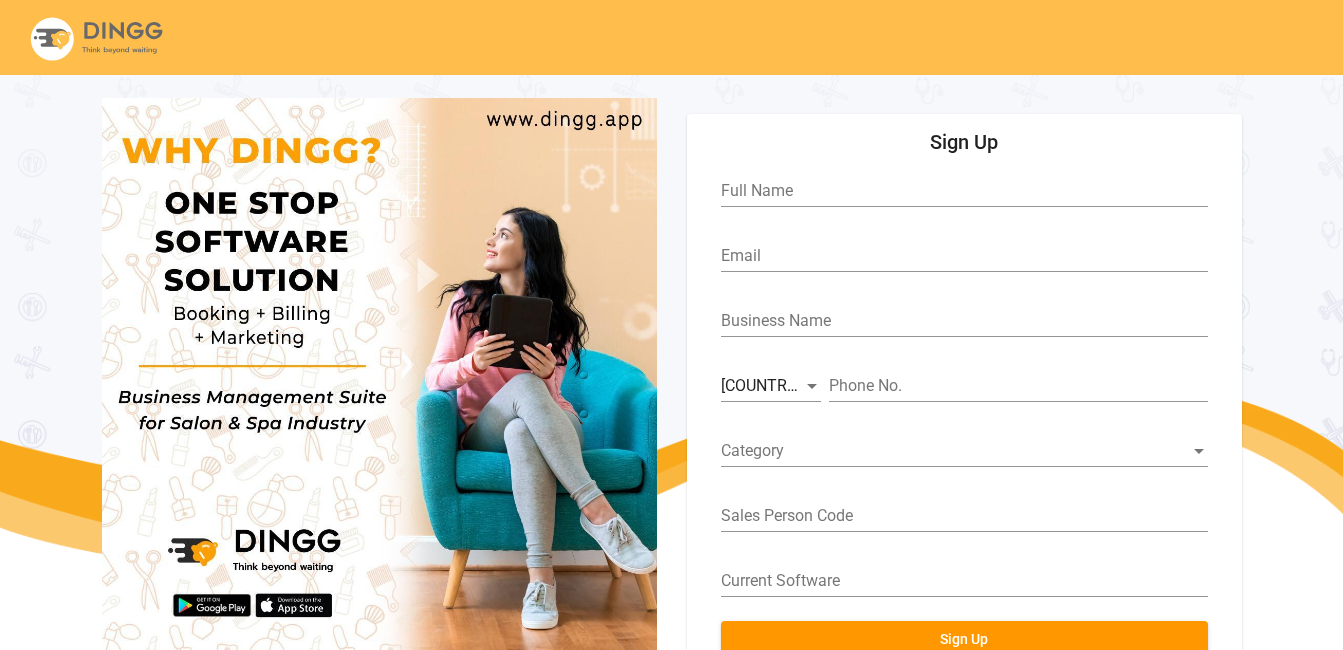 scroll, scrollTop: 74, scrollLeft: 0, axis: vertical 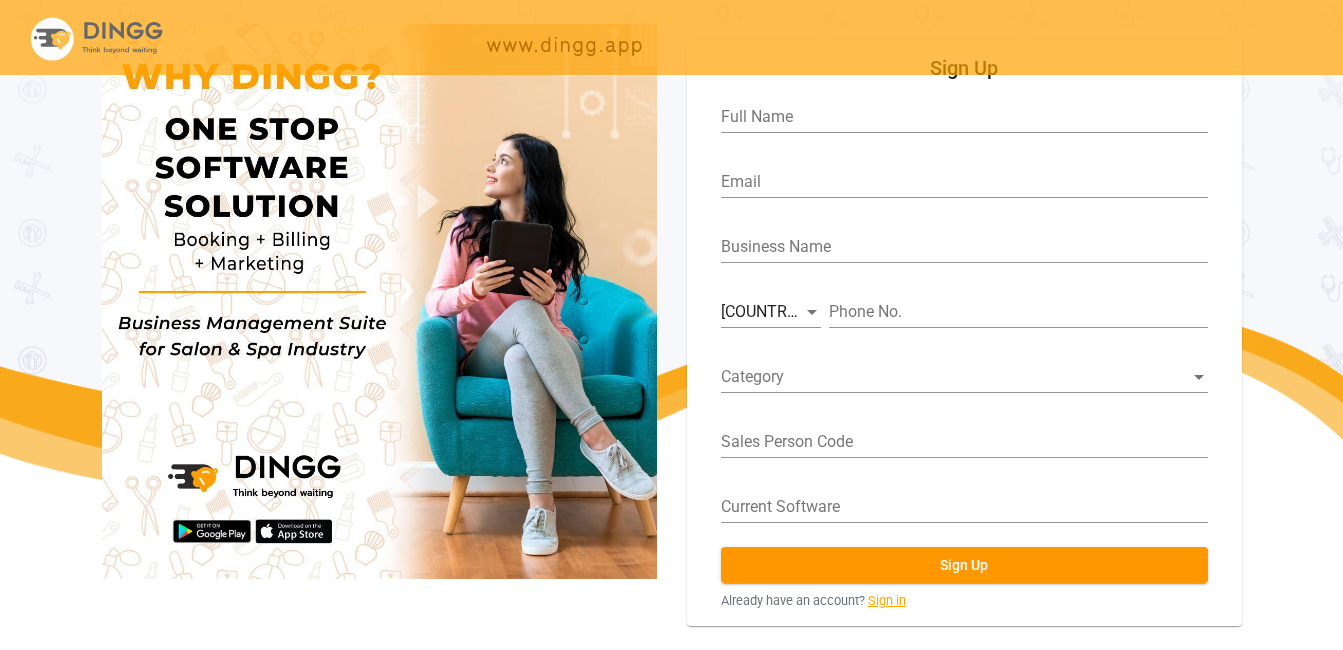 click on "Sign in" 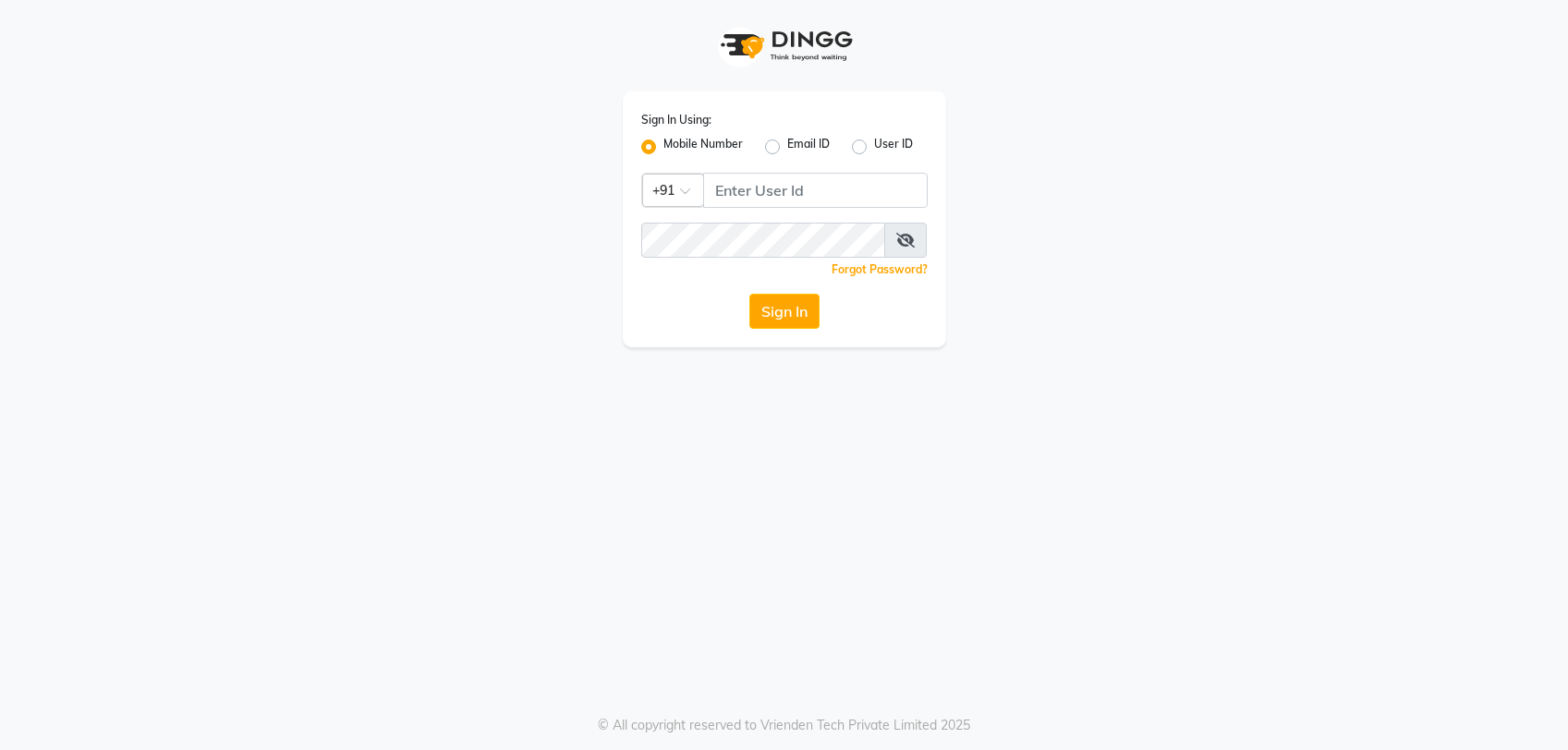 scroll, scrollTop: 0, scrollLeft: 0, axis: both 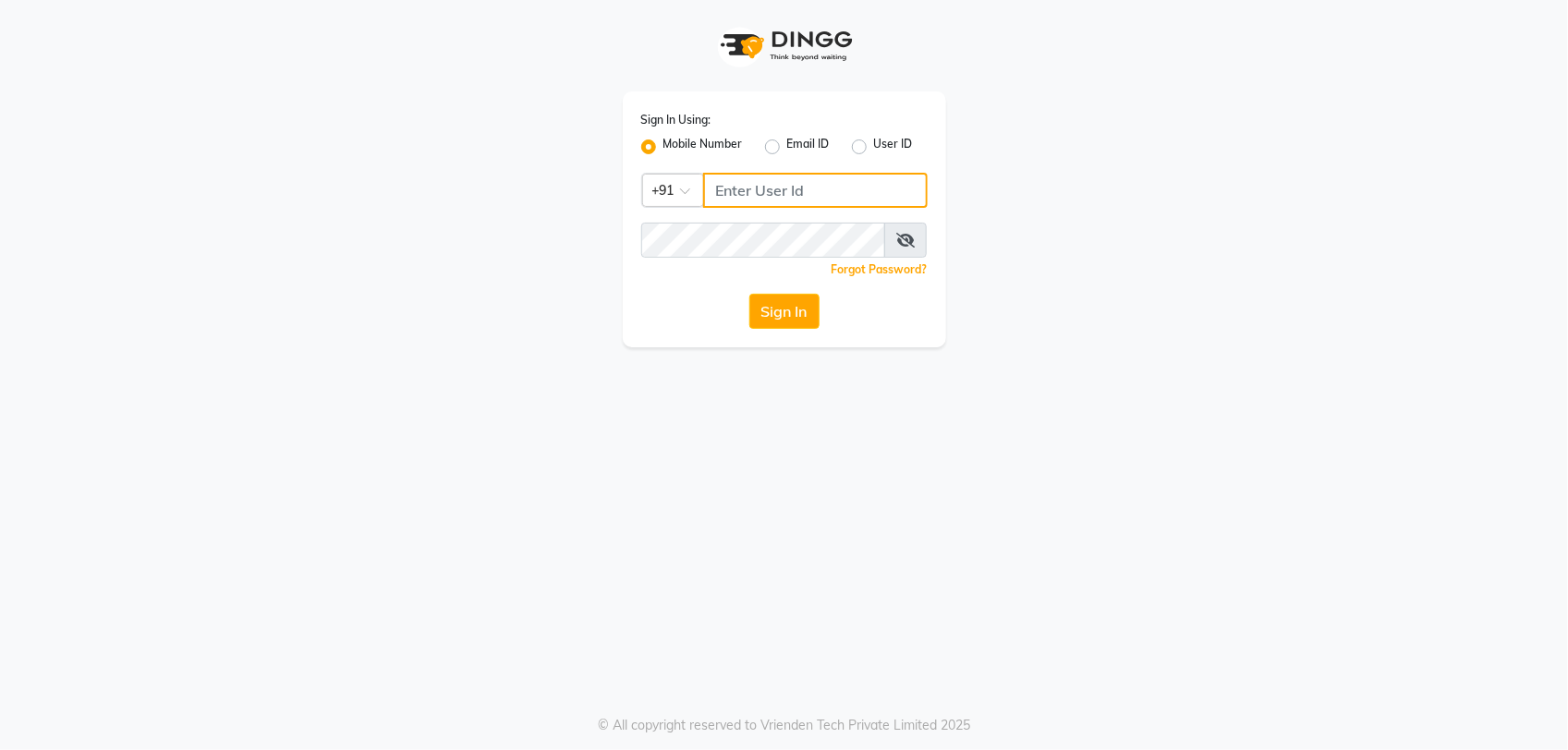 type on "8961790106" 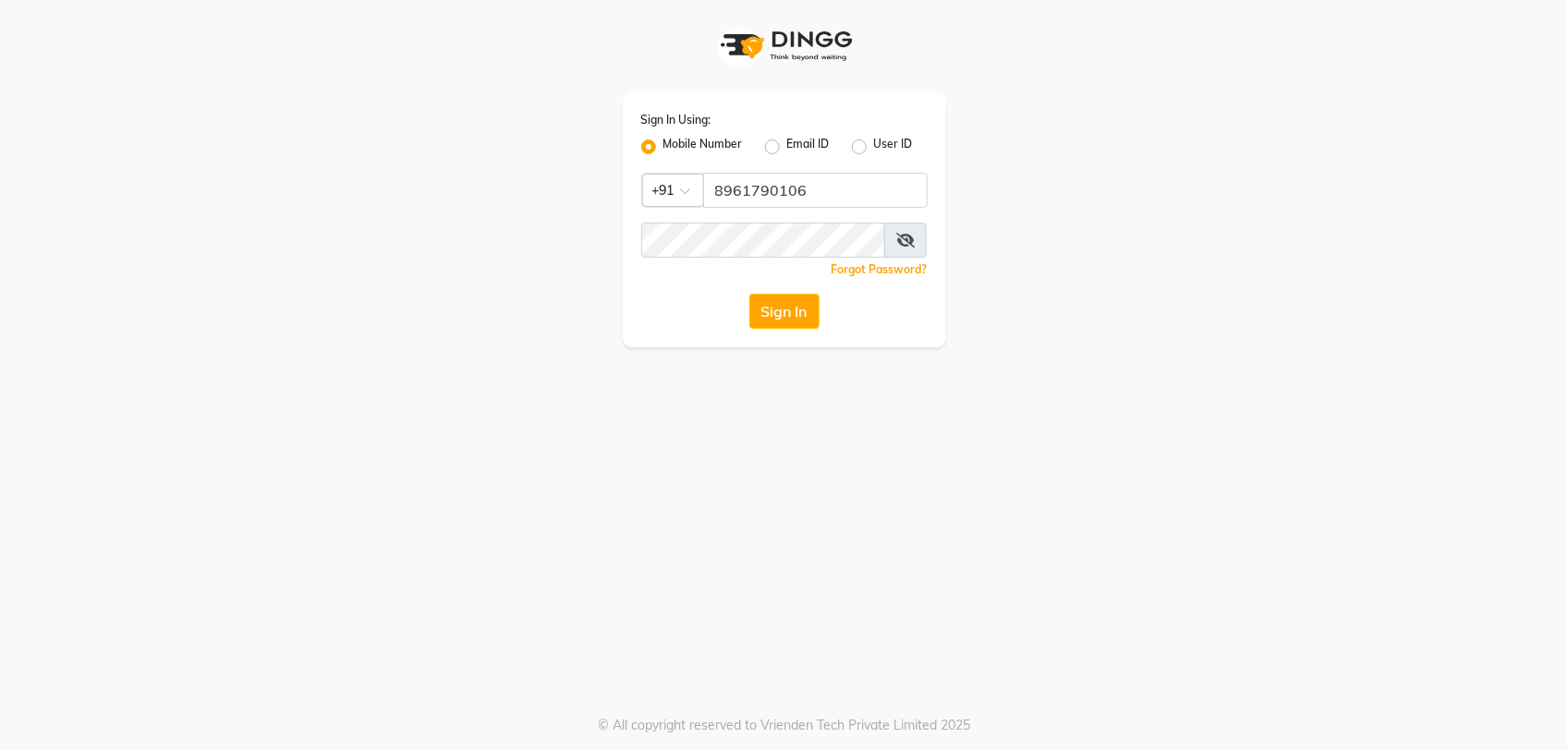 click on "Mobile Number" 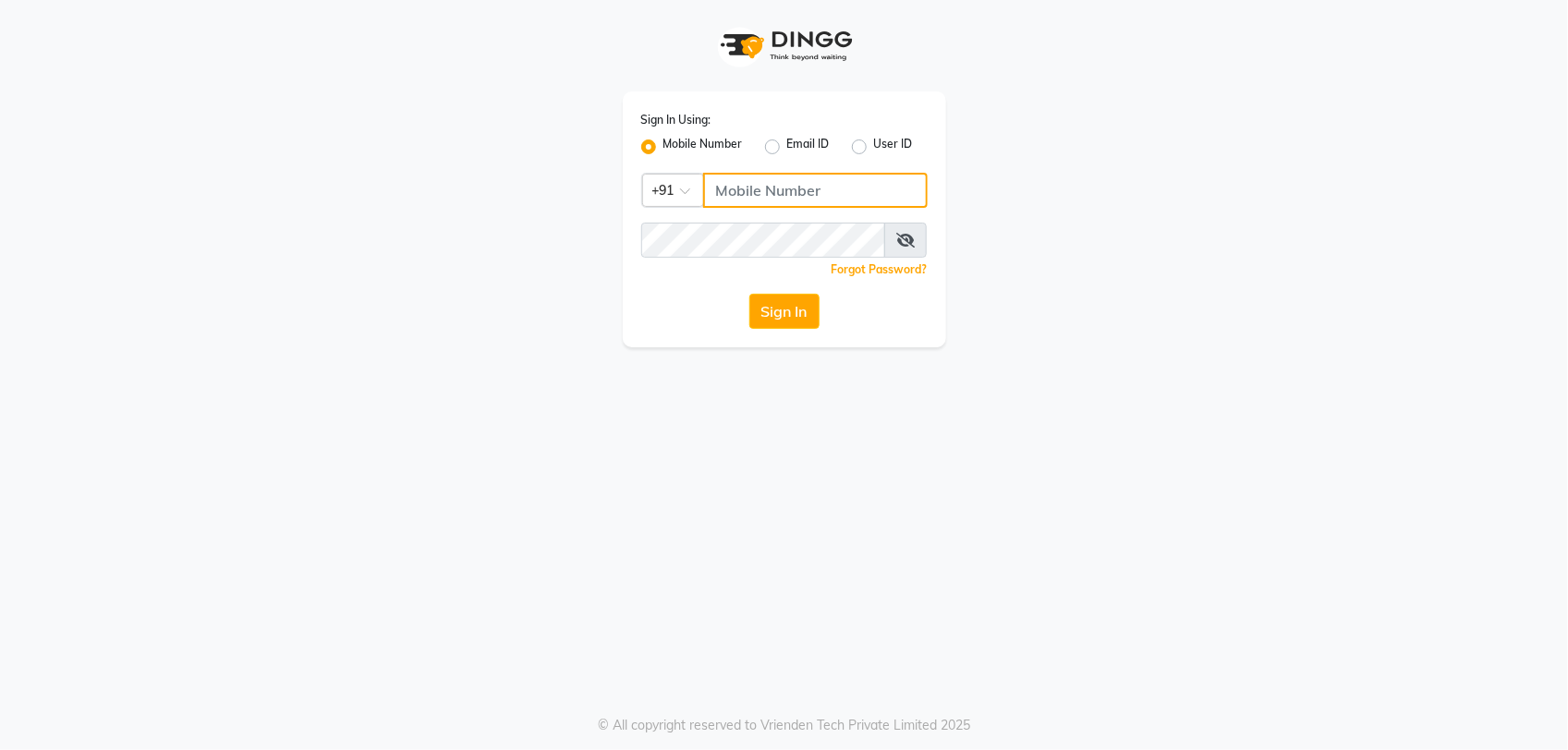 click 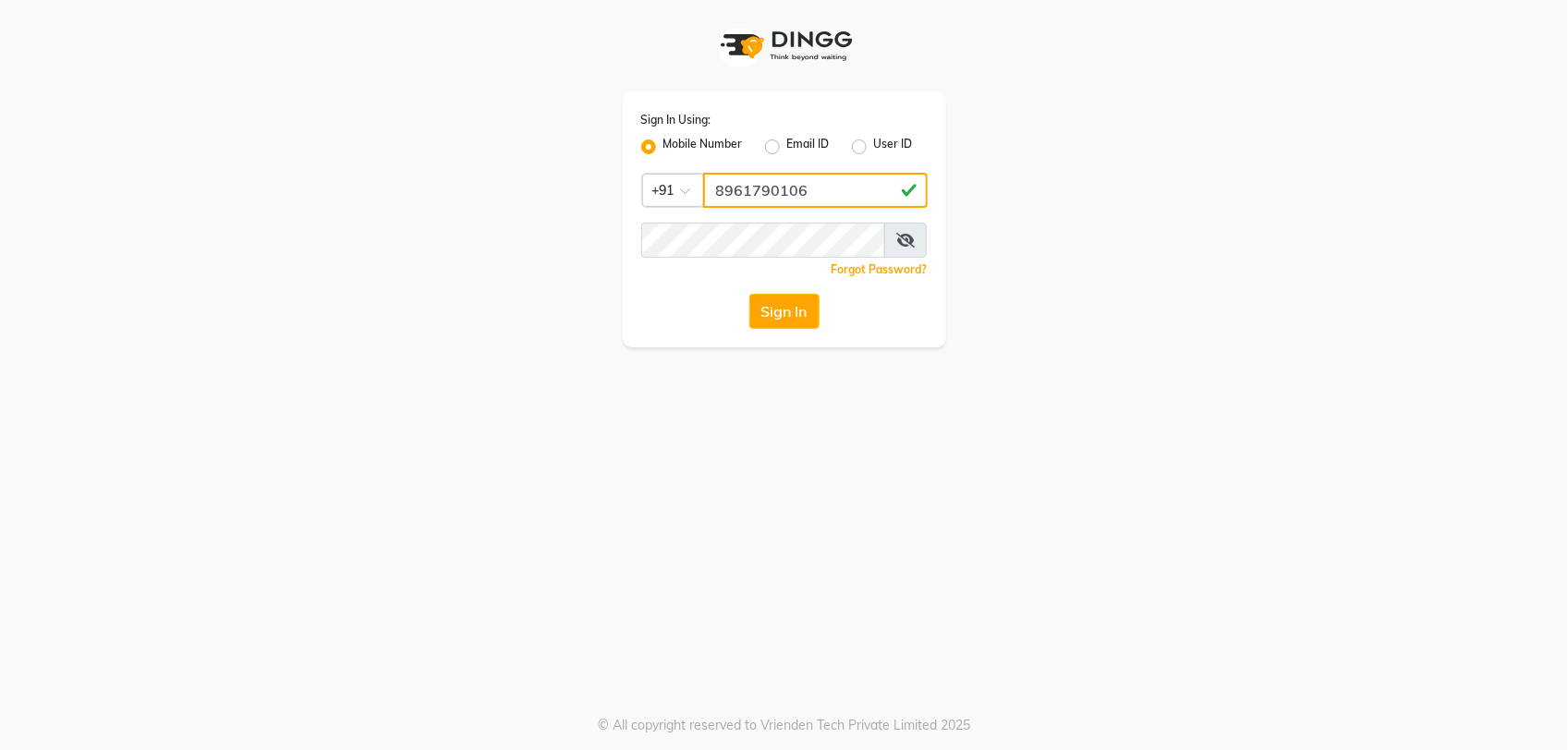 type on "8961790106" 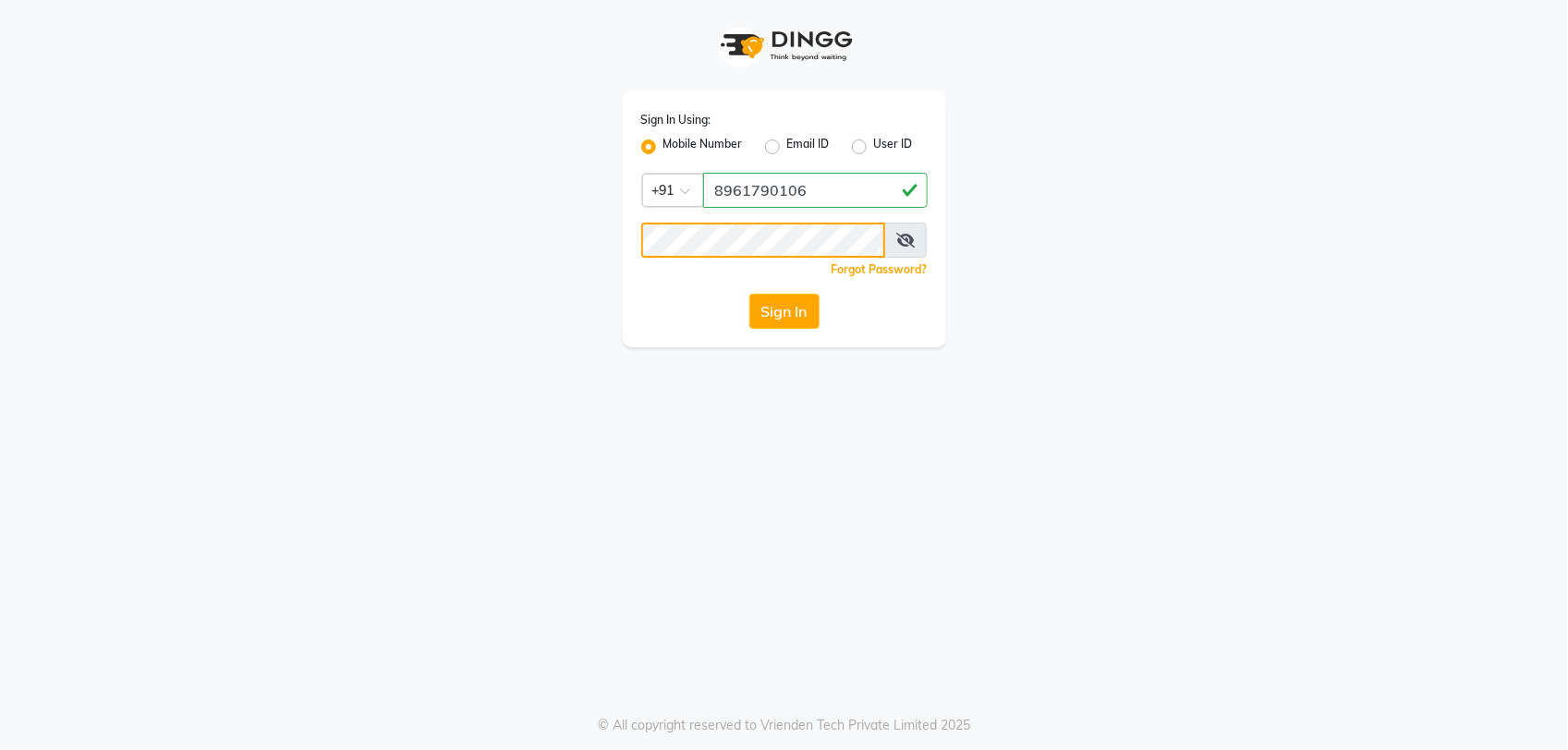 click on "Sign In" 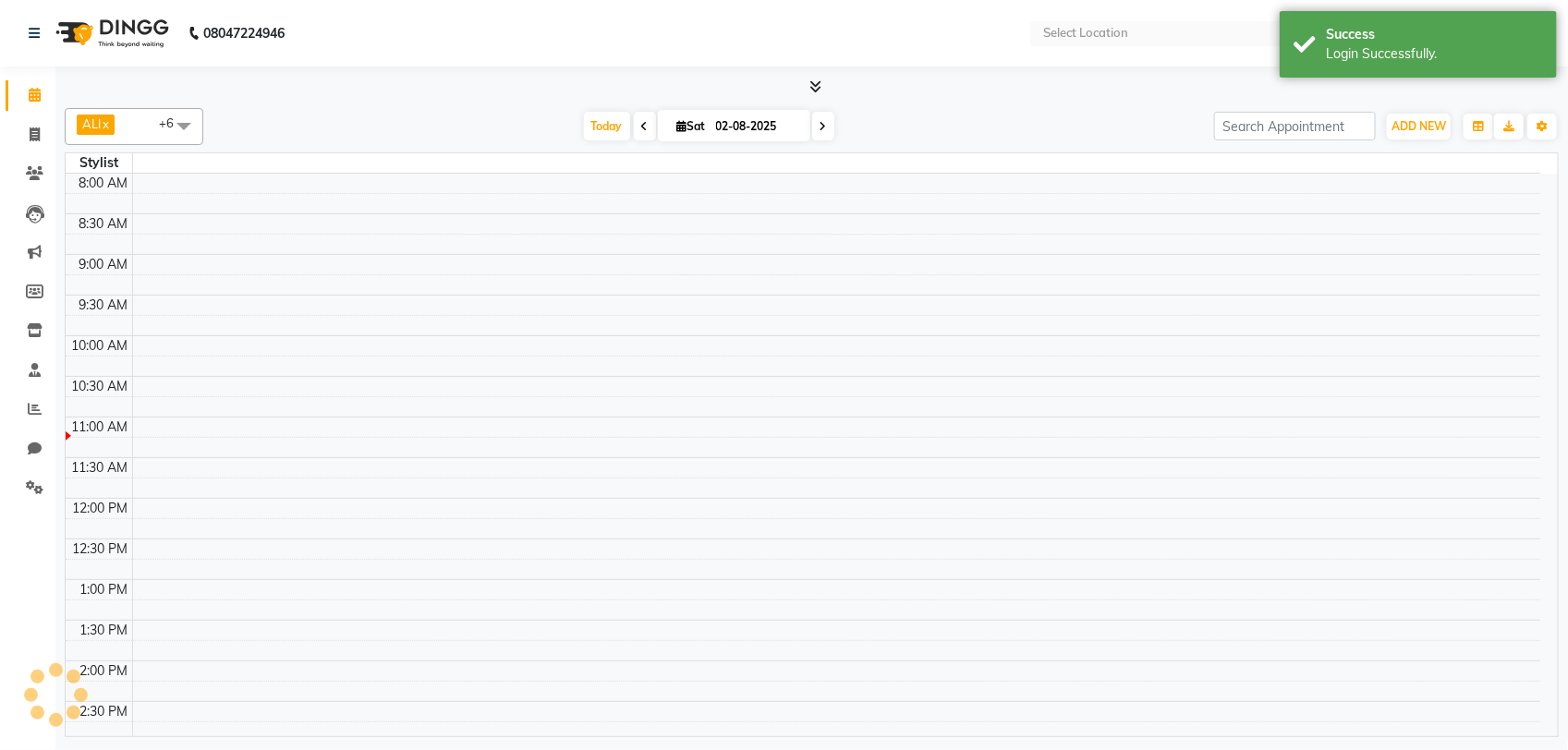 select on "en" 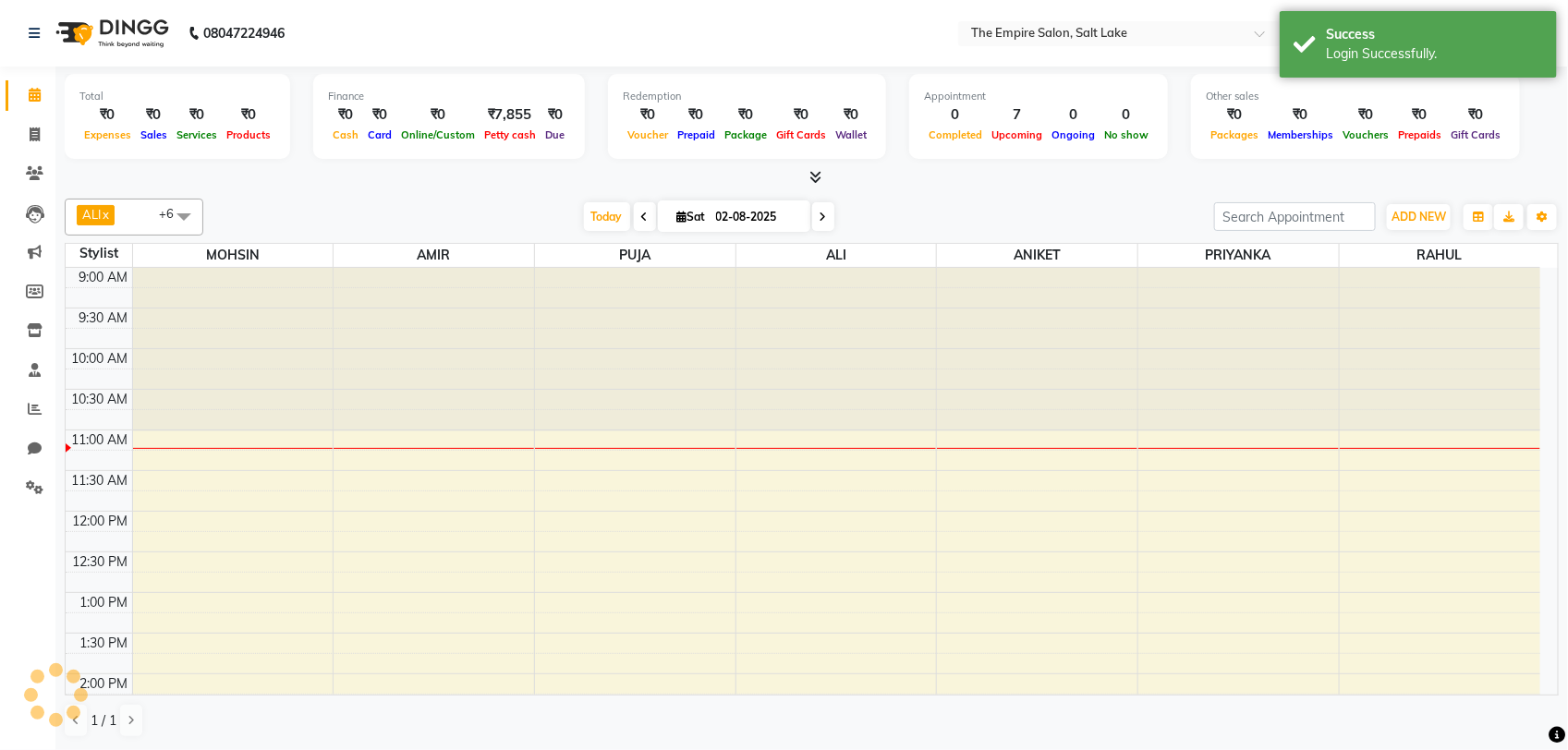 scroll, scrollTop: 0, scrollLeft: 0, axis: both 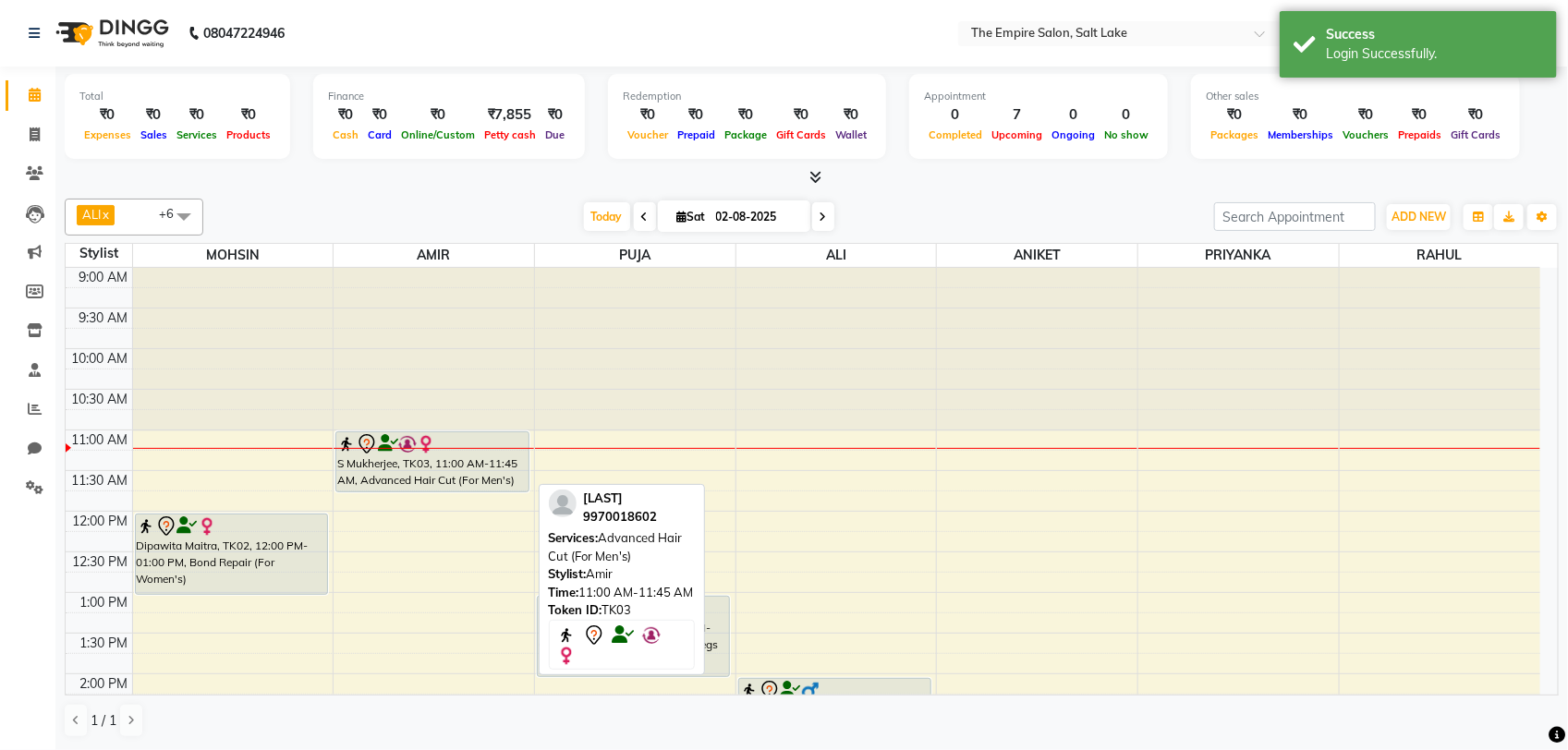 click on "S Mukherjee, TK03, 11:00 AM-11:45 AM, Advanced Hair Cut (For Men's)" at bounding box center (432, 462) 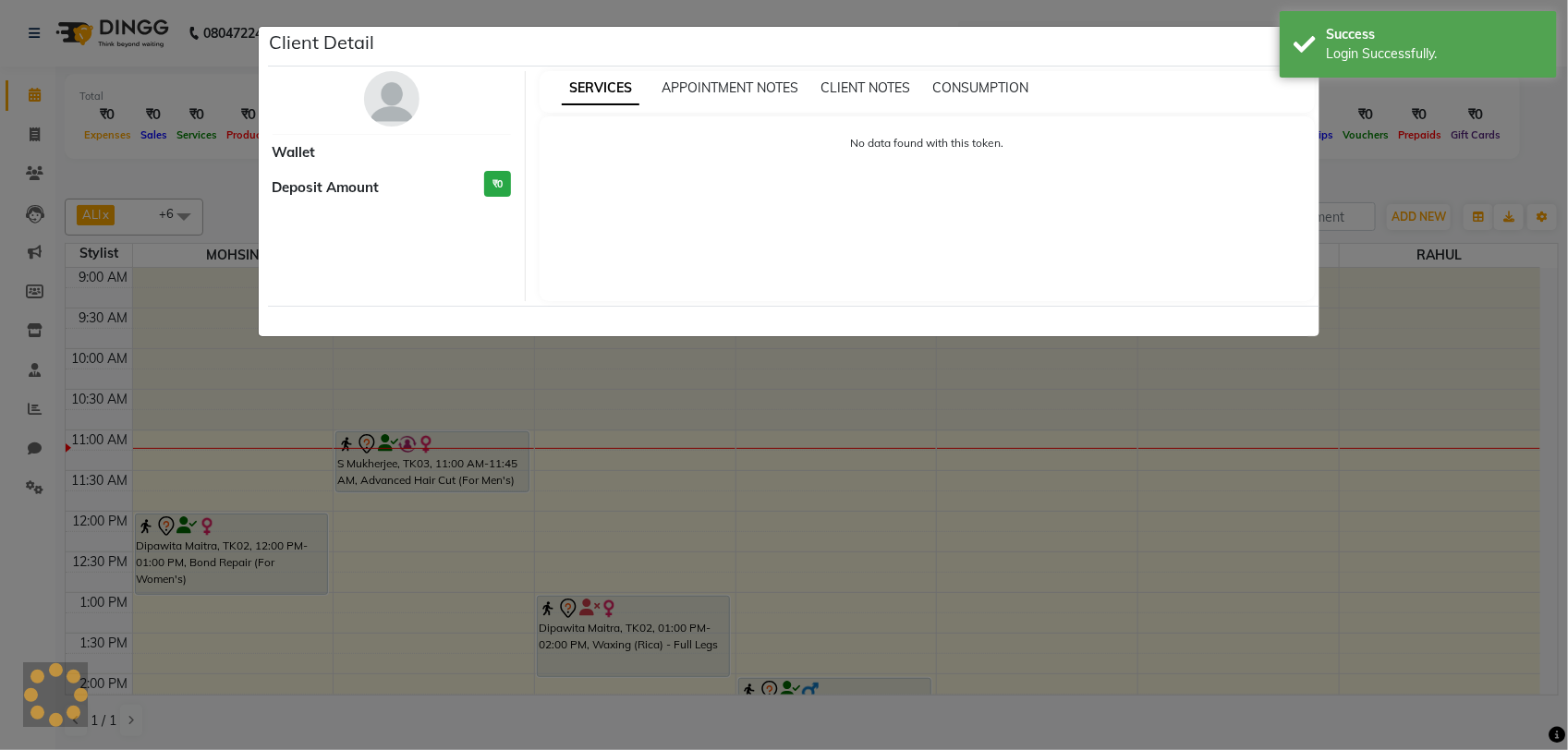 select on "7" 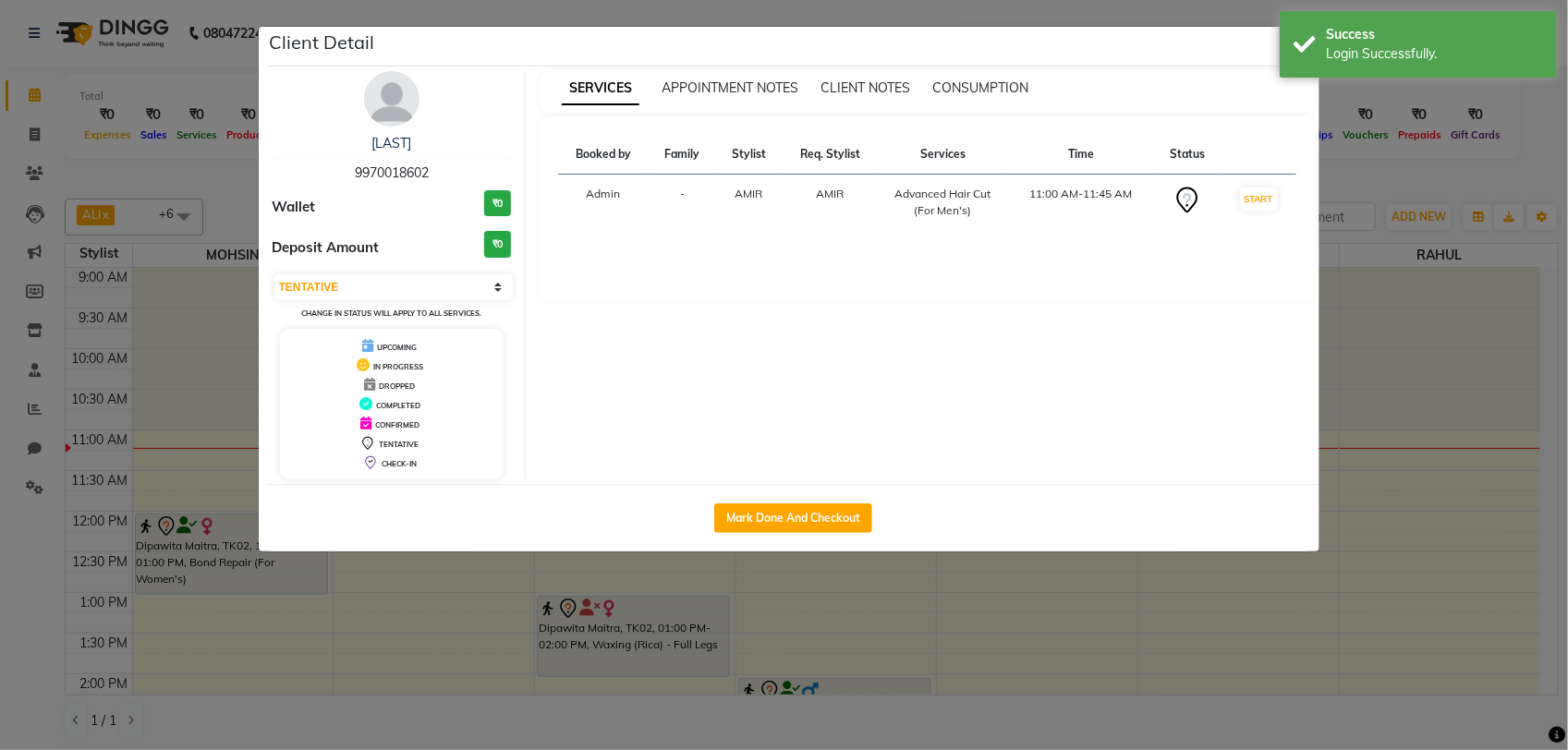 click on "Client Detail [LAST] [PHONE] Wallet ₹0 Deposit Amount ₹0 Select IN SERVICE CONFIRMED TENTATIVE CHECK IN MARK DONE DROPPED UPCOMING Change in status will apply to all services. UPCOMING IN PROGRESS DROPPED COMPLETED CONFIRMED TENTATIVE CHECK-IN SERVICES APPOINTMENT NOTES CLIENT NOTES CONSUMPTION Booked by Family Stylist Req. Stylist Services Time Status Admin - AMIR AMIR Advanced Hair Cut (For Men's) 11:00 AM-11:45 AM START Mark Done And Checkout" 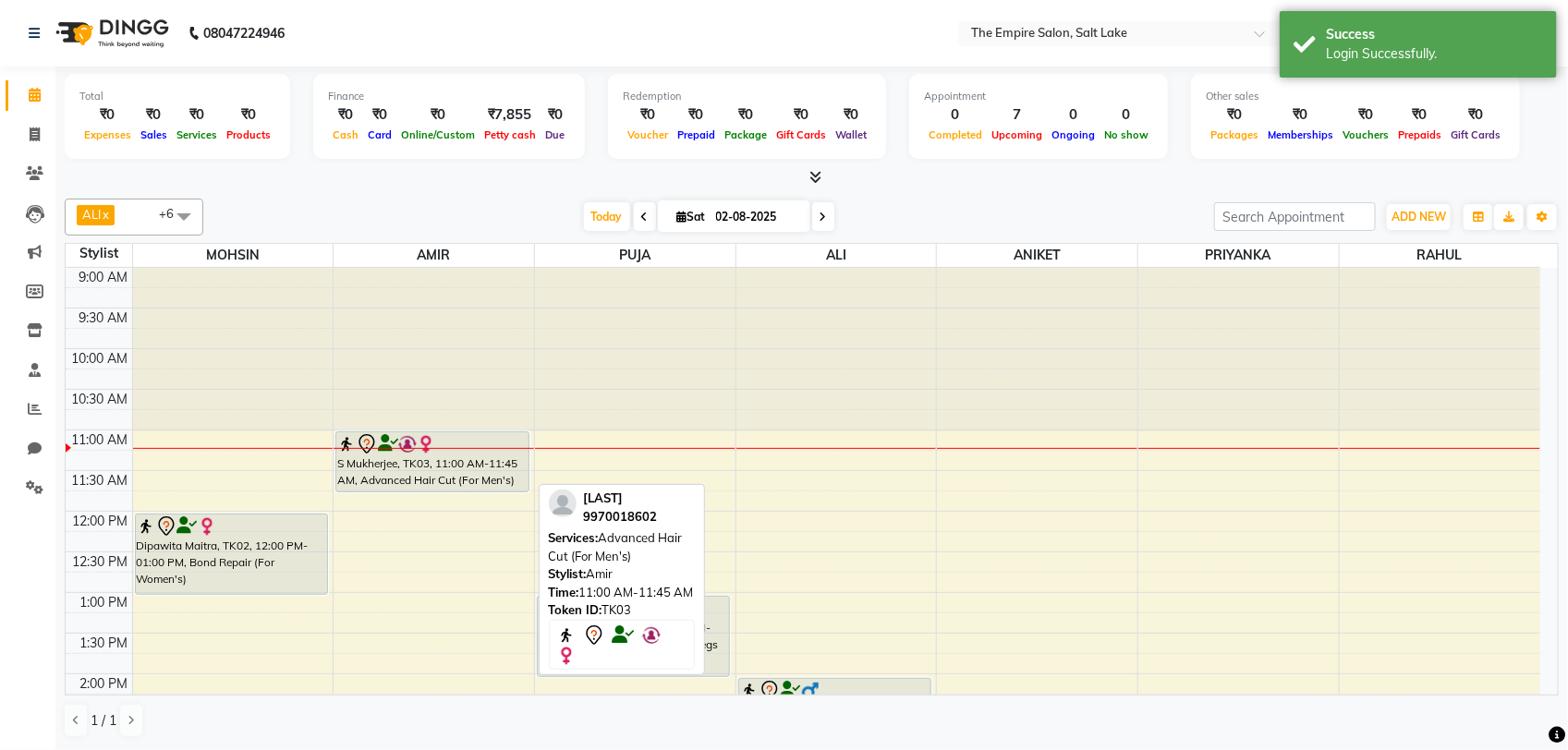 click on "S Mukherjee, TK03, 11:00 AM-11:45 AM, Advanced Hair Cut (For Men's)" at bounding box center [432, 462] 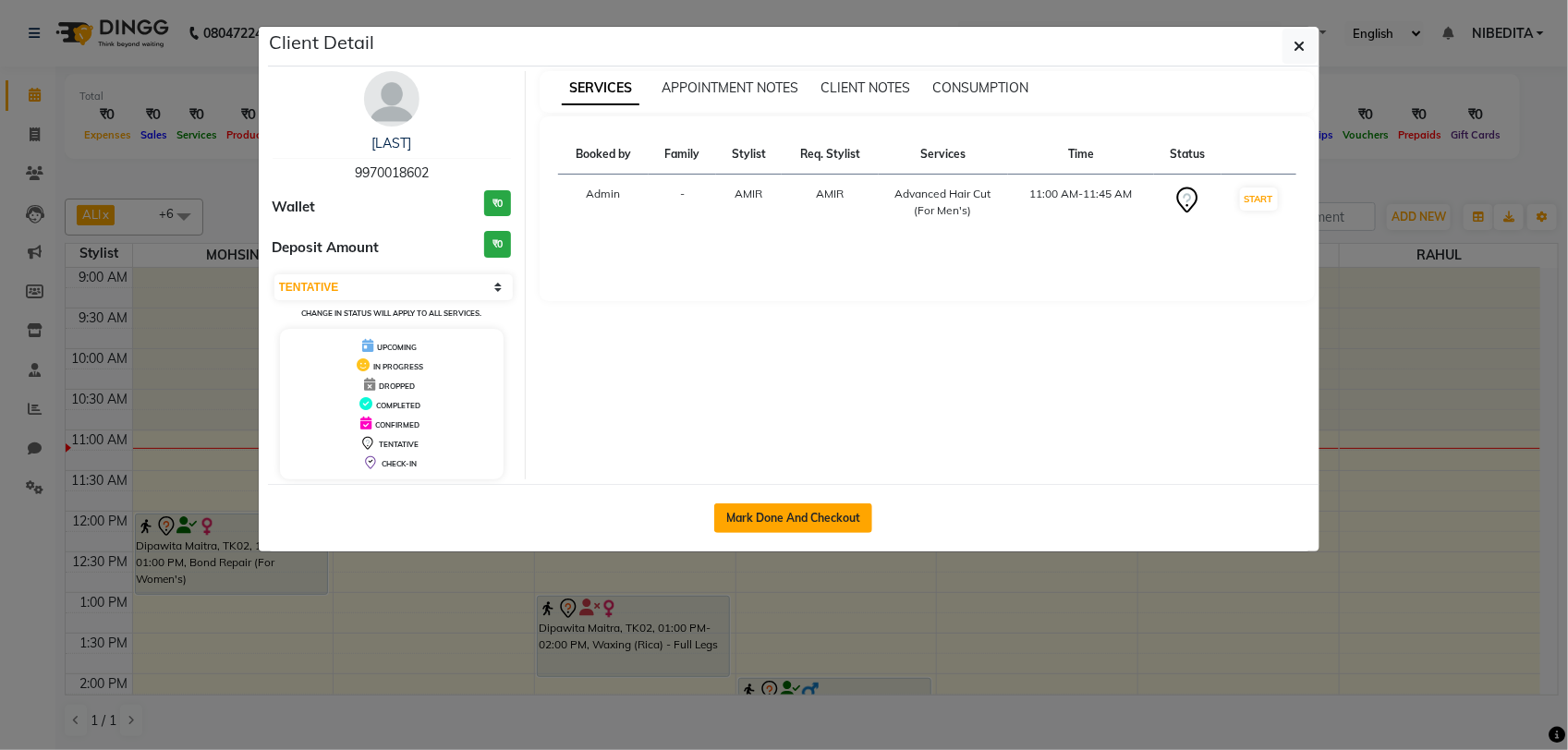 click on "Mark Done And Checkout" 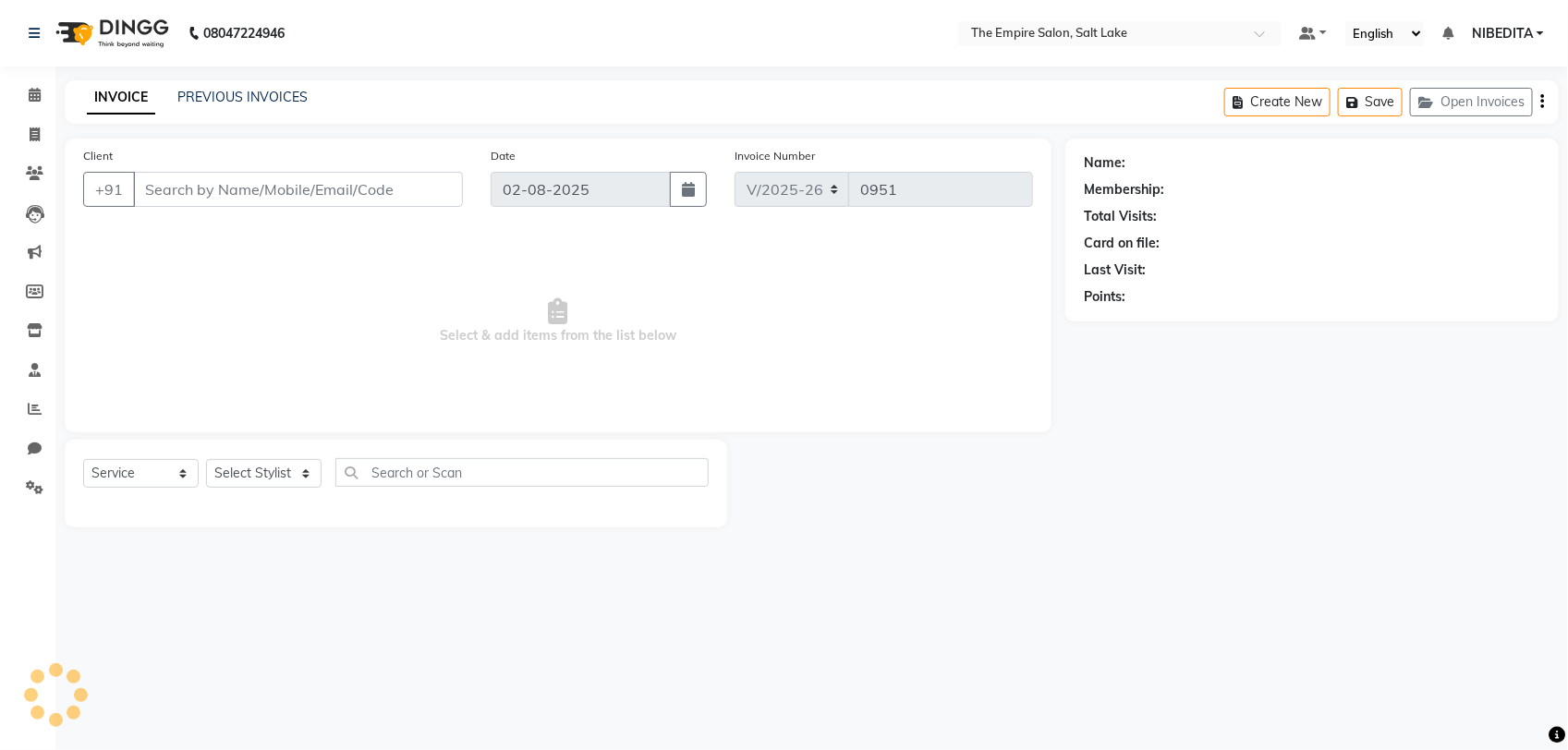type on "9970018602" 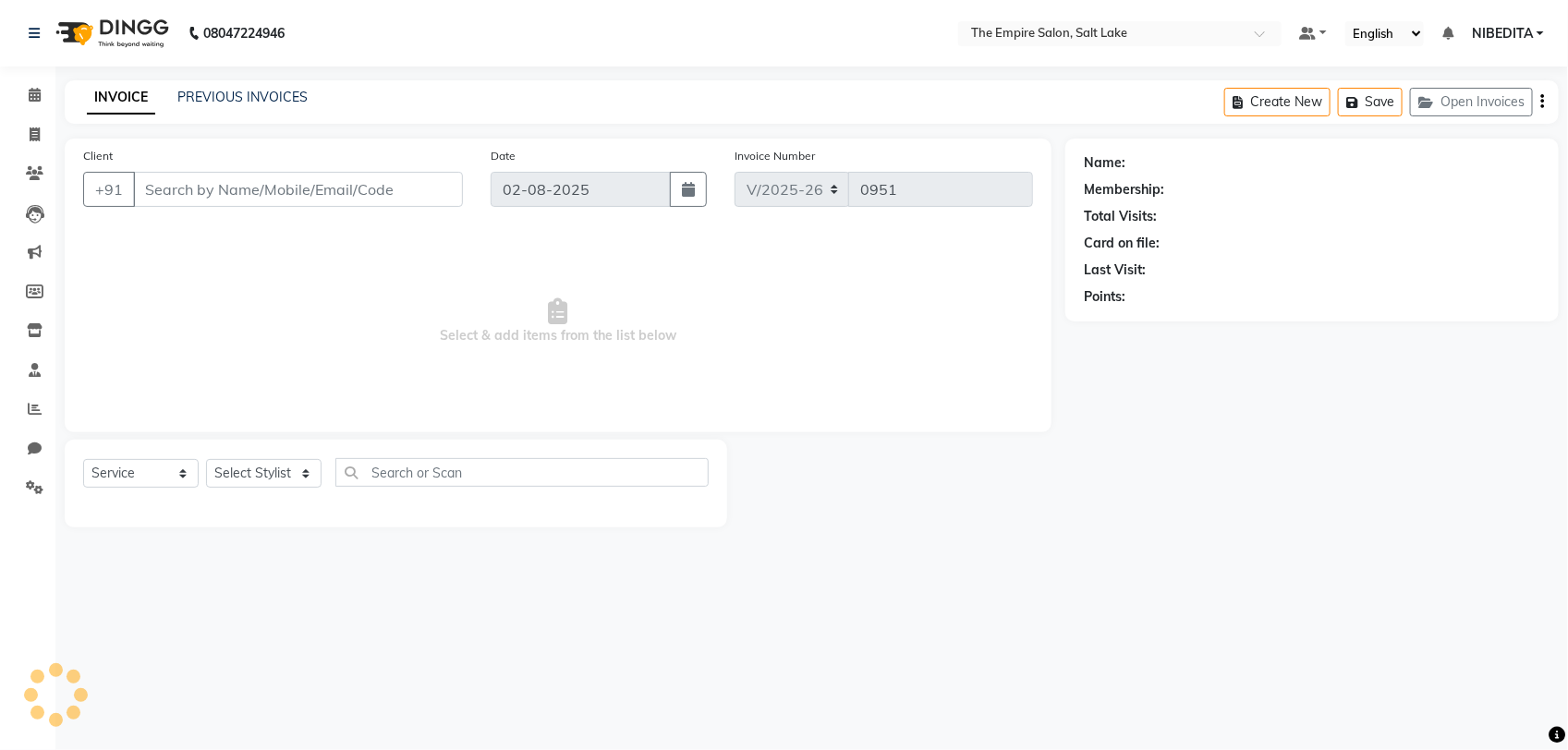 select on "78687" 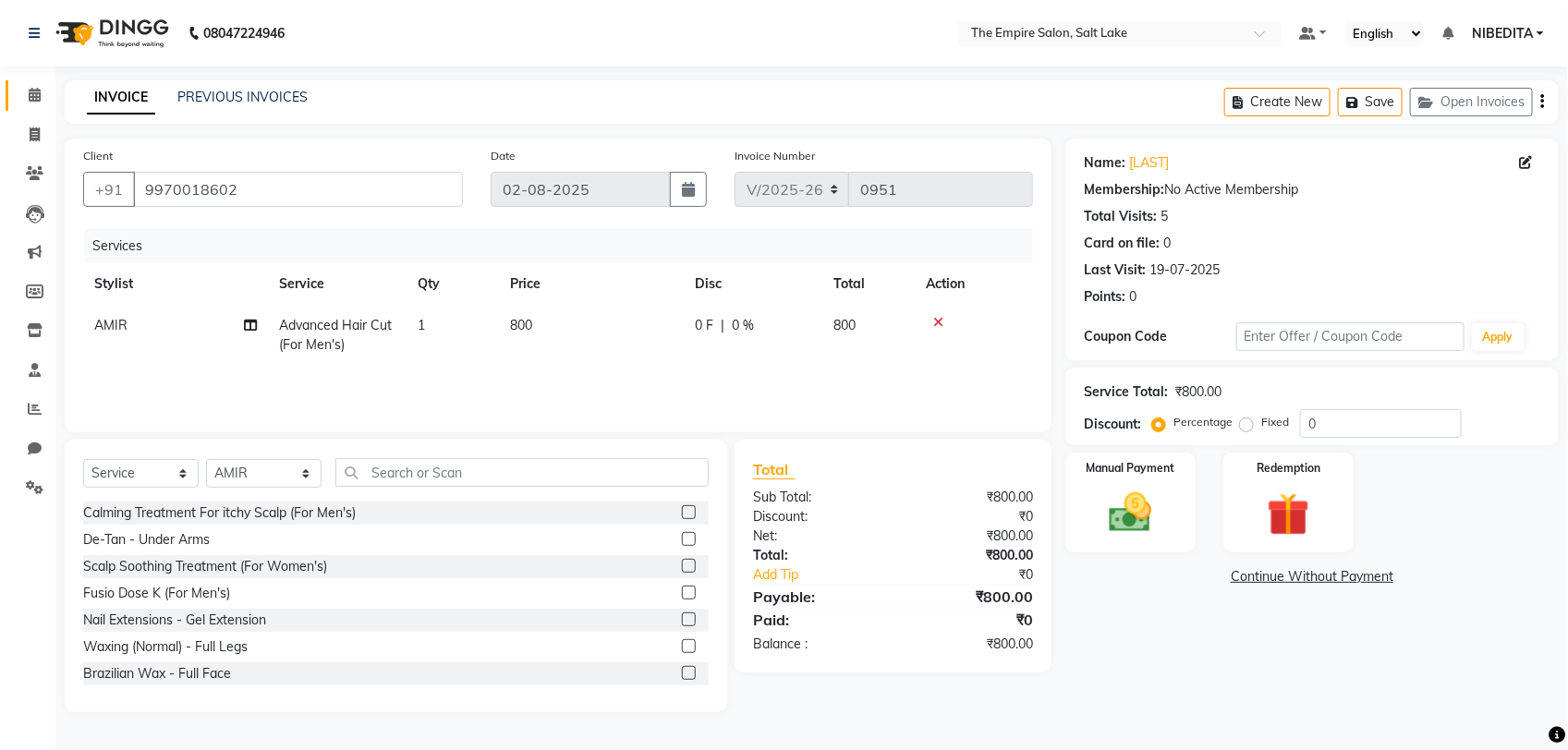 click on "Calendar" 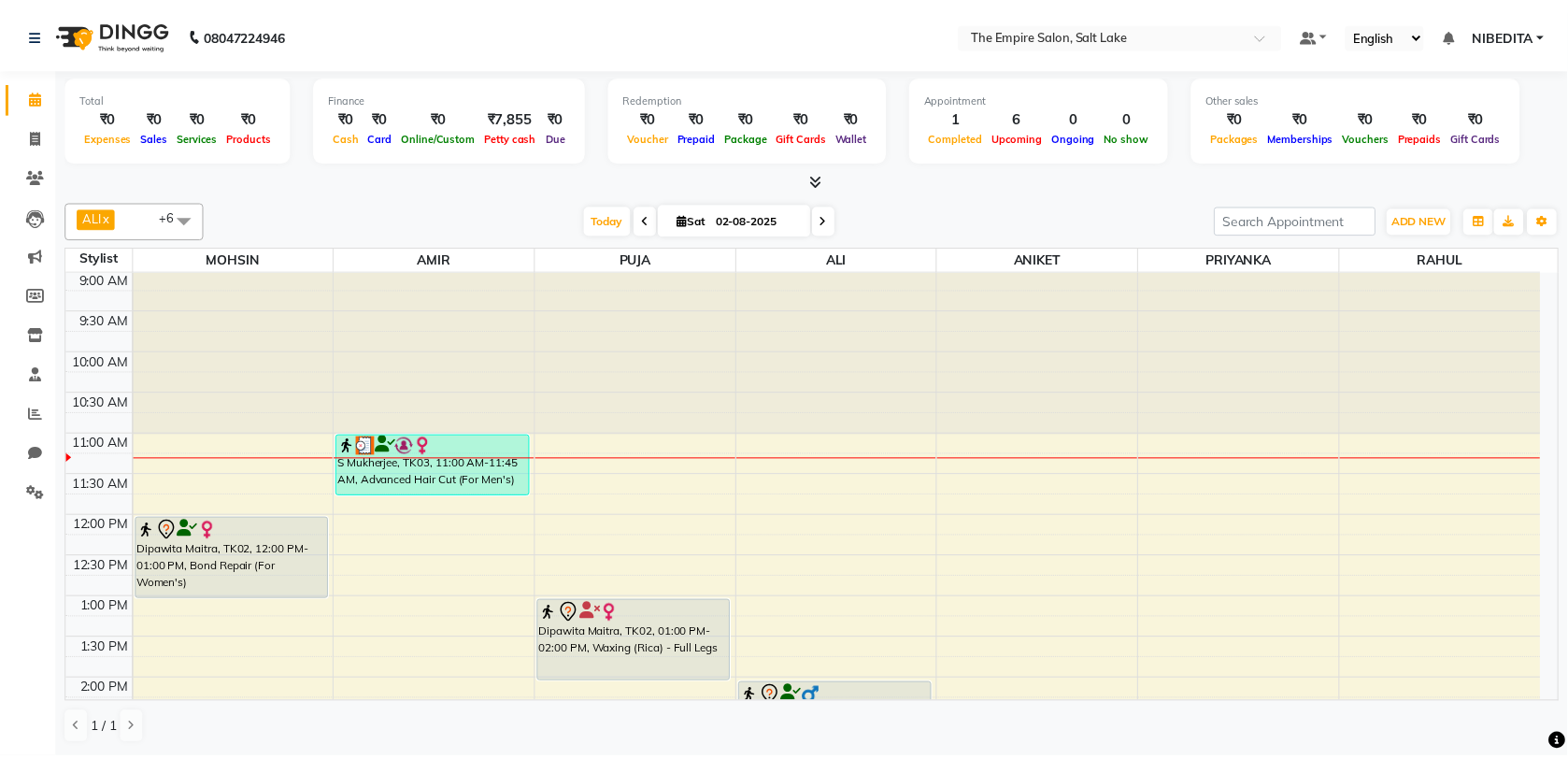 scroll, scrollTop: 0, scrollLeft: 0, axis: both 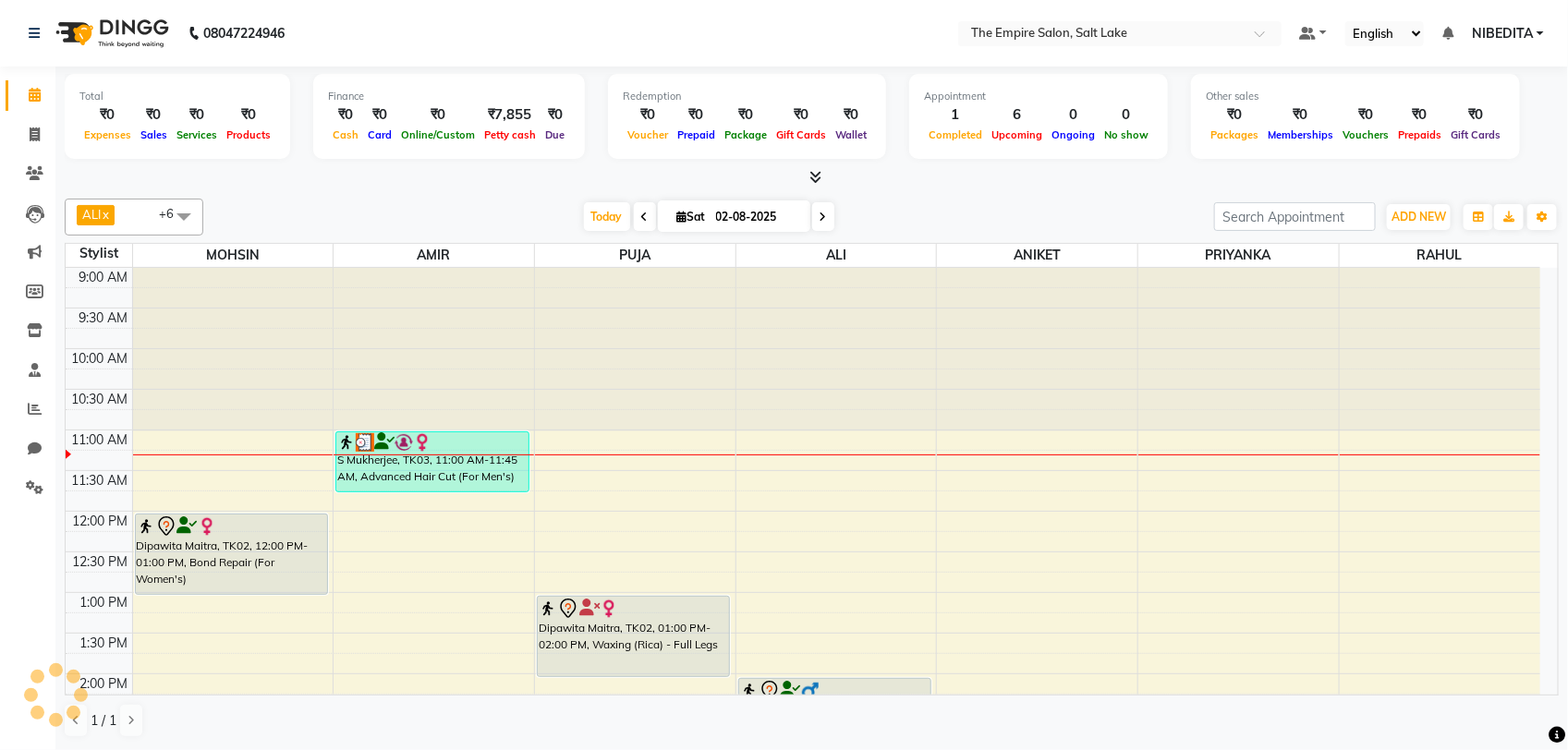click at bounding box center (815, 176) 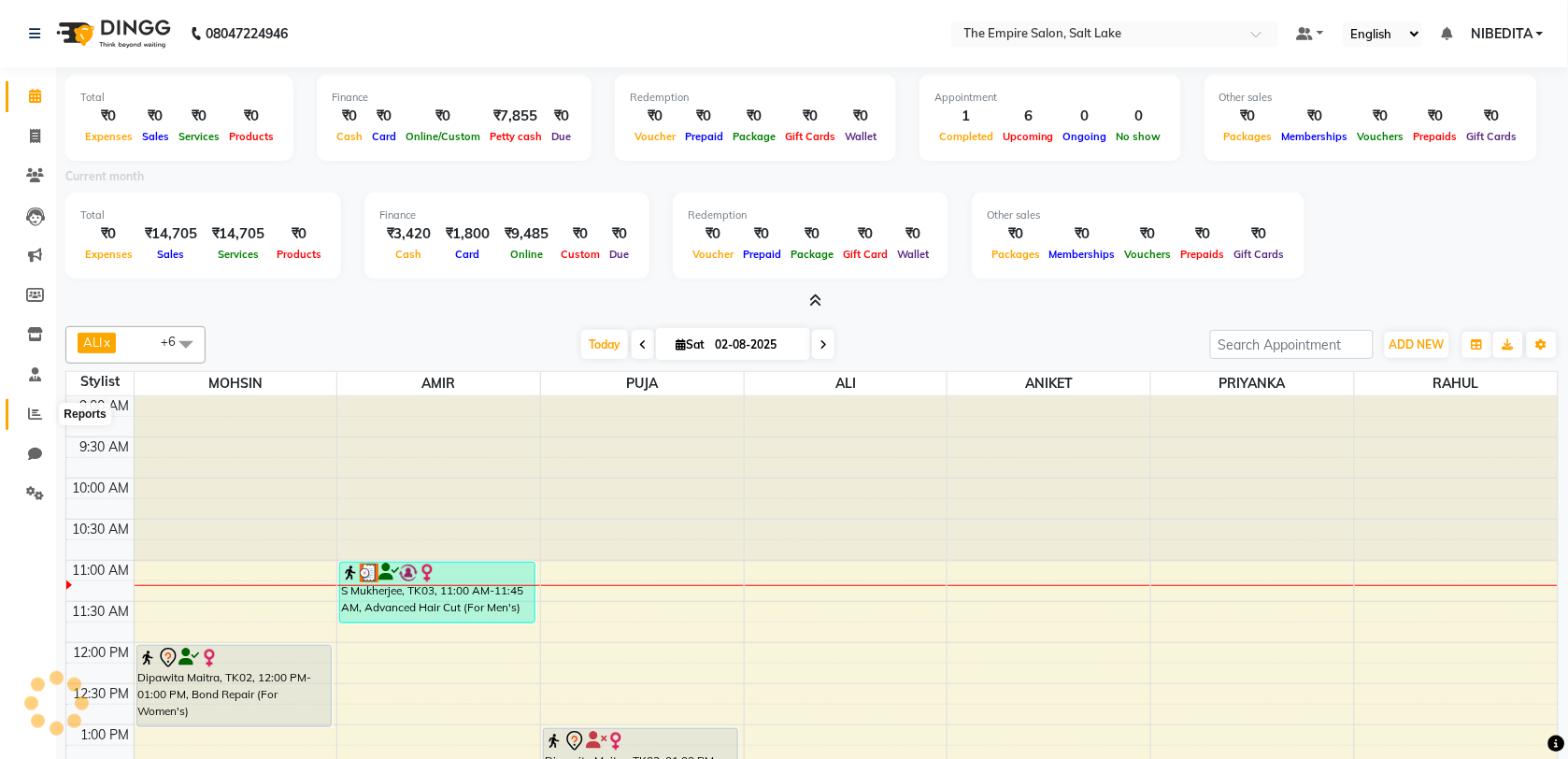 click 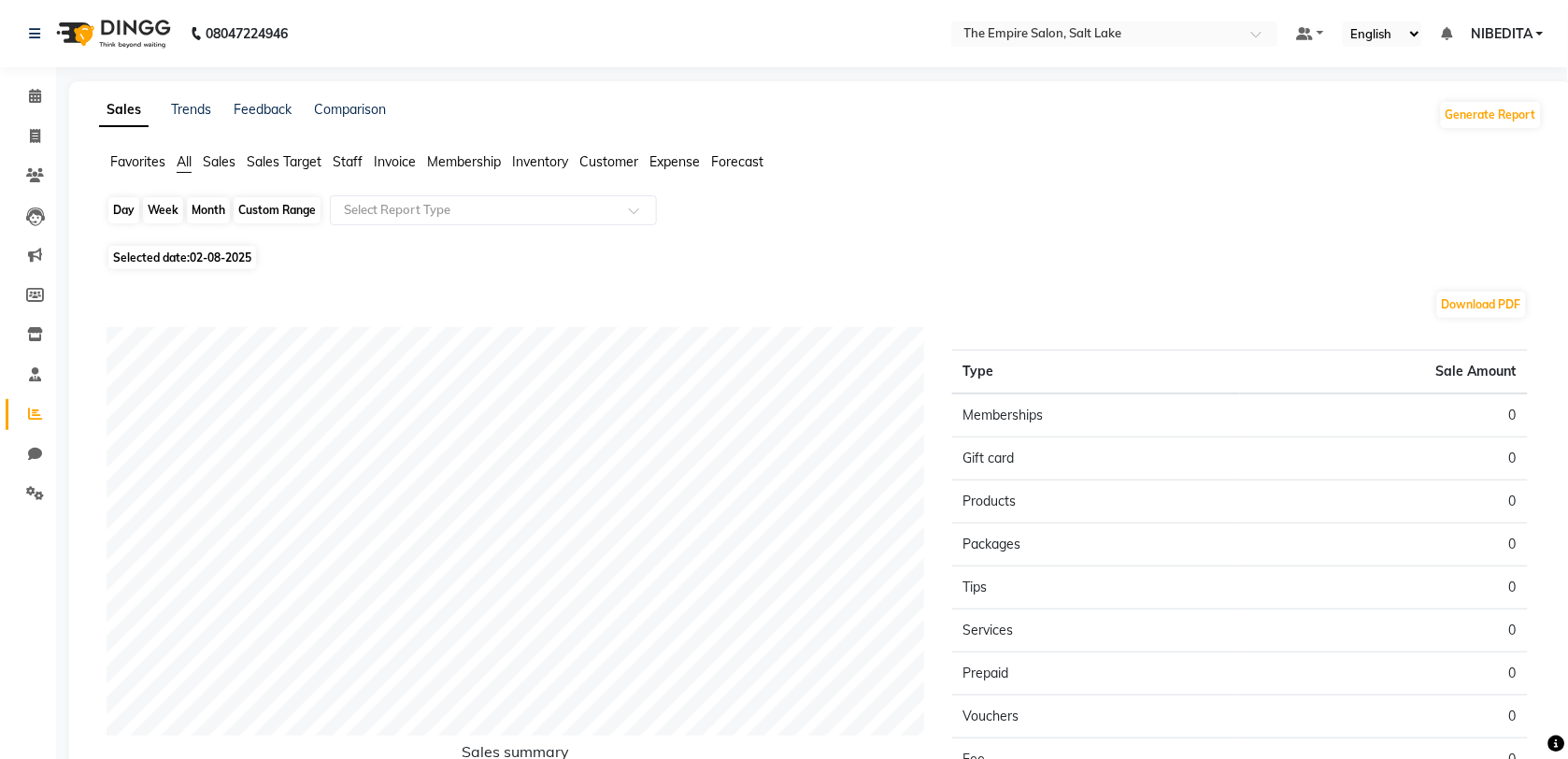 click on "Day" 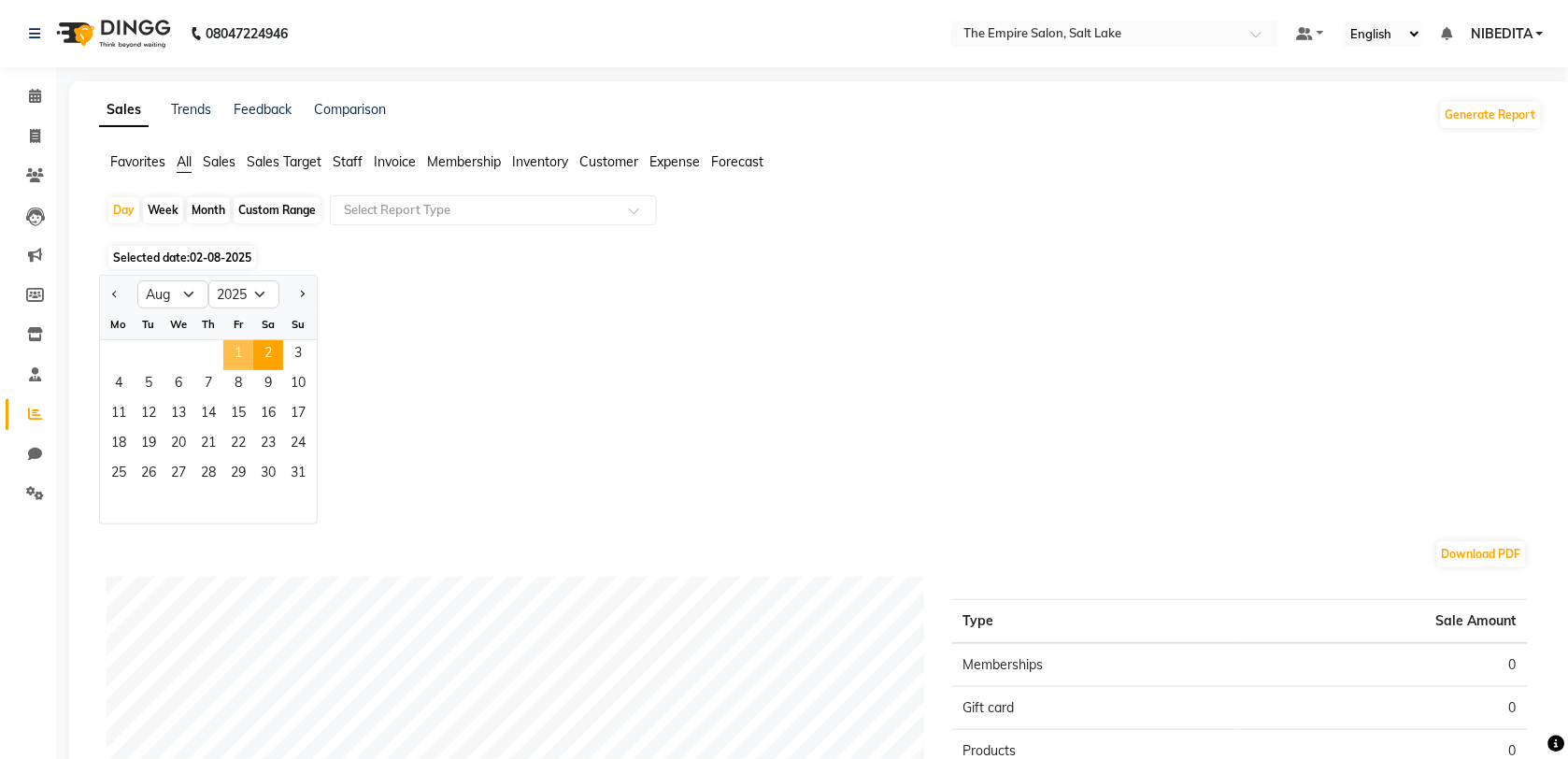 click on "1" 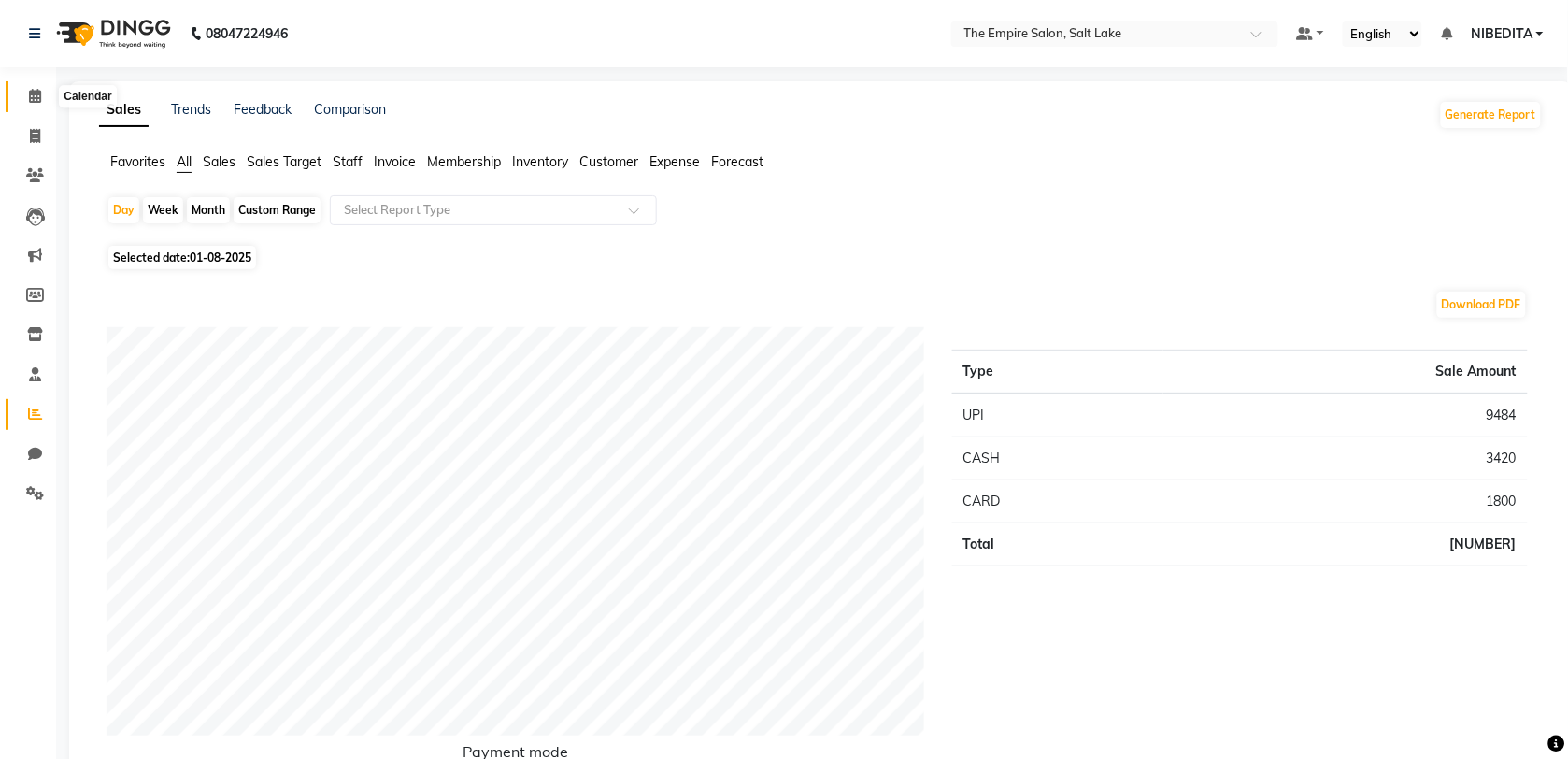 click 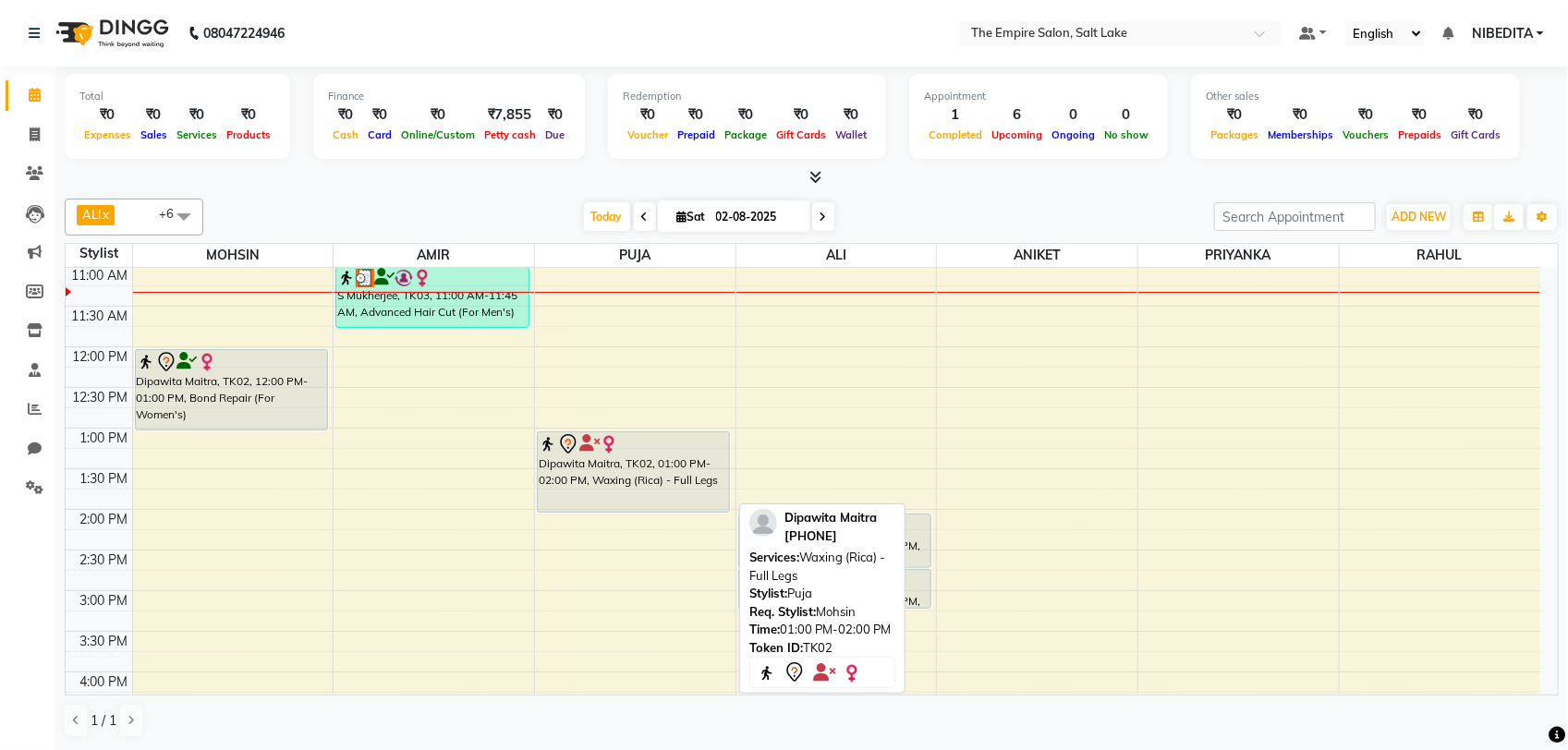 scroll, scrollTop: 49, scrollLeft: 0, axis: vertical 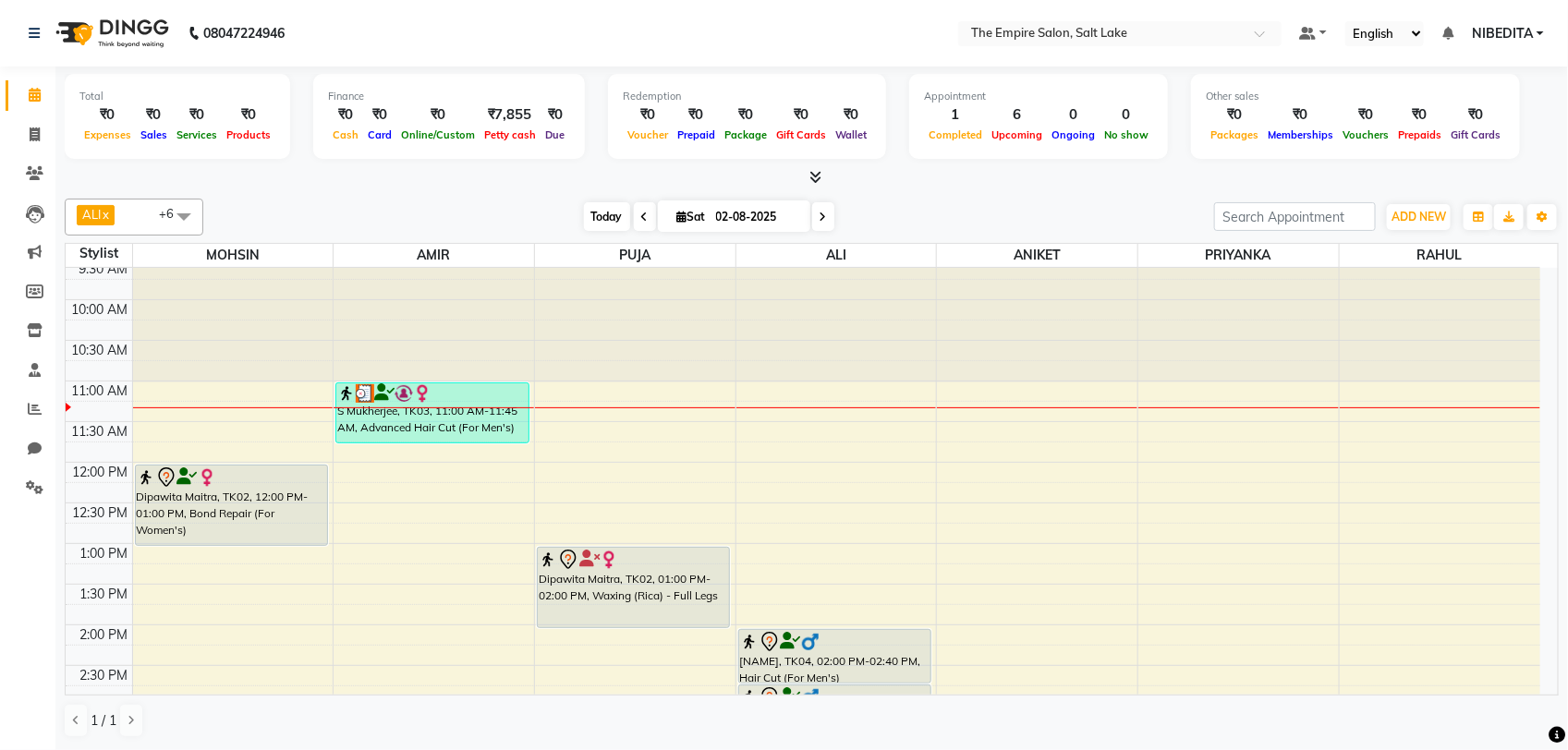 click on "Today" at bounding box center (607, 216) 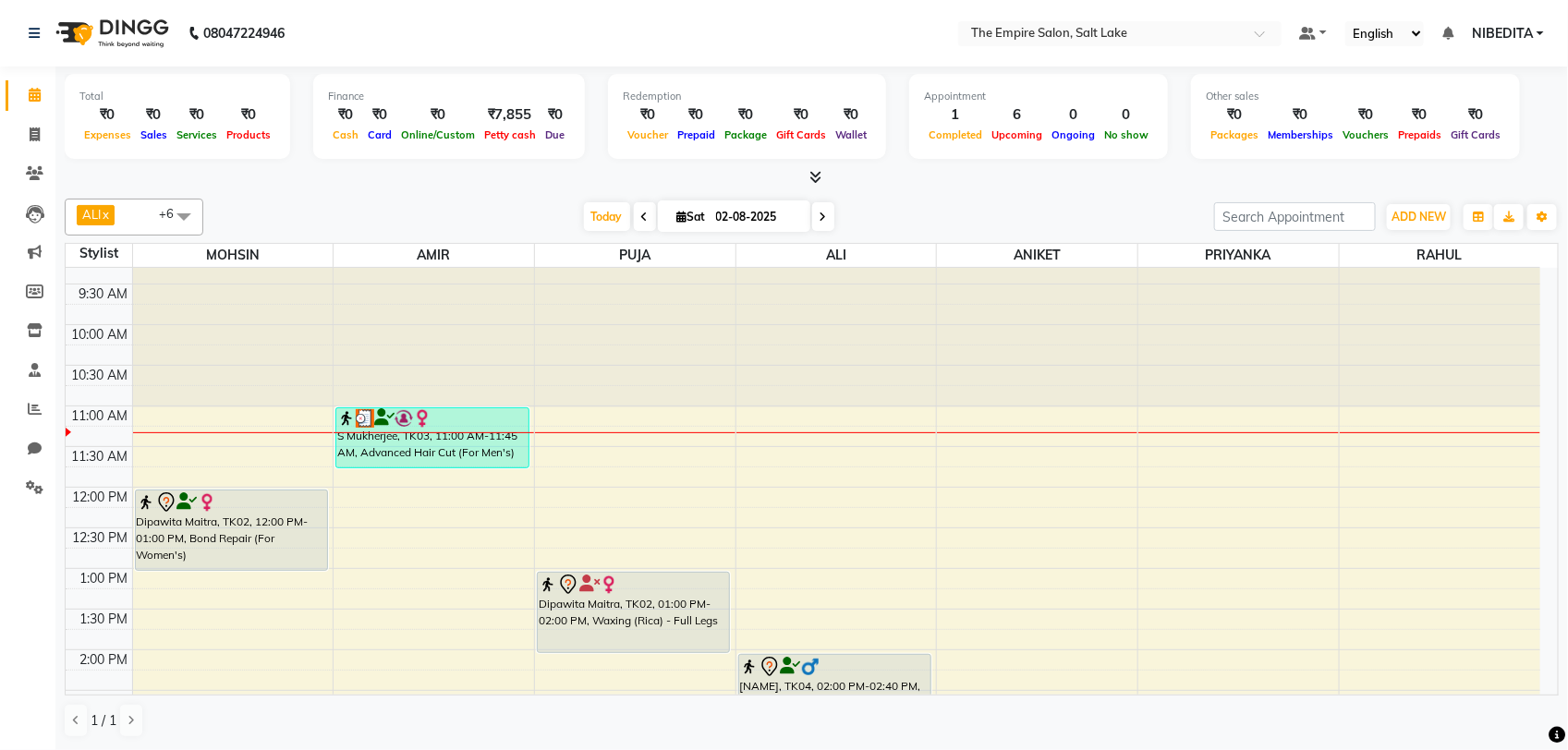 scroll, scrollTop: 0, scrollLeft: 0, axis: both 